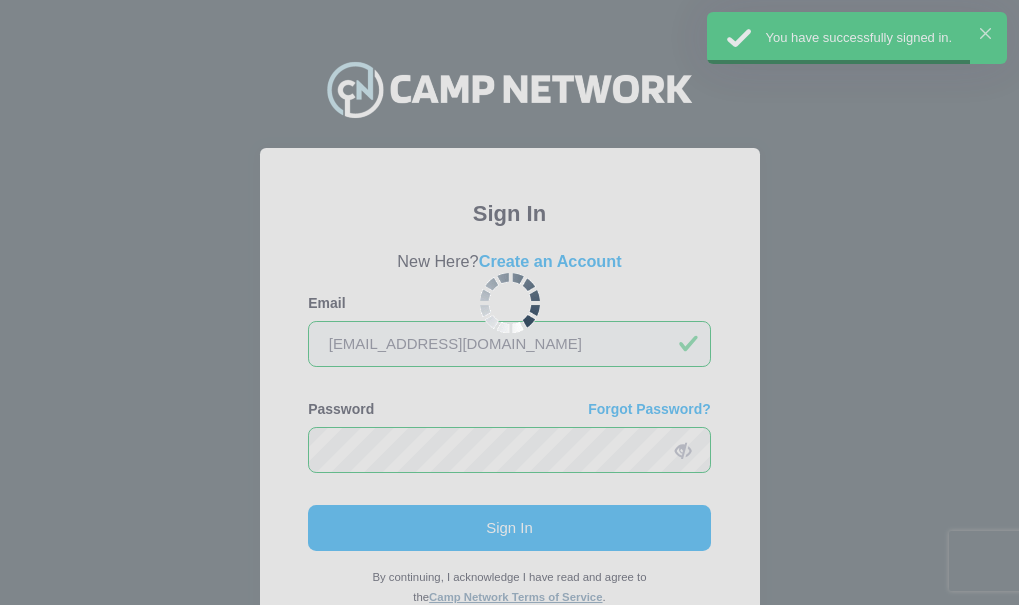 scroll, scrollTop: 0, scrollLeft: 0, axis: both 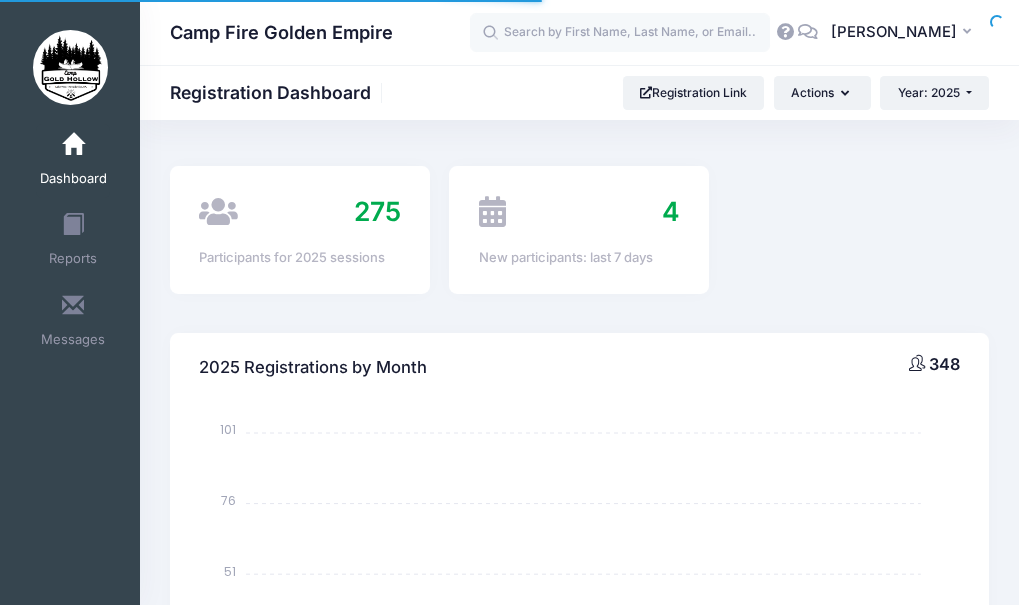 select 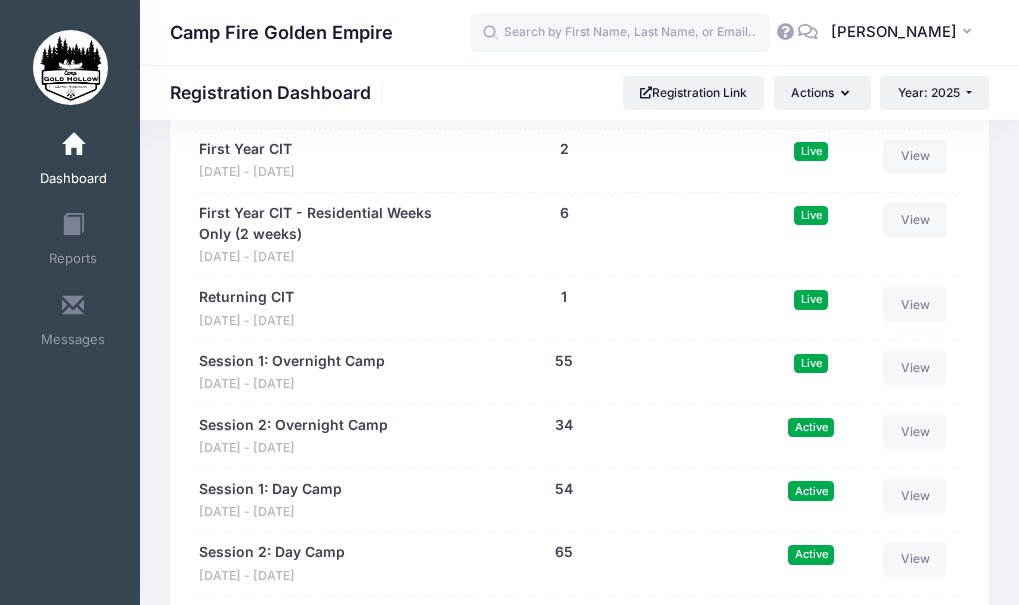 scroll, scrollTop: 2187, scrollLeft: 0, axis: vertical 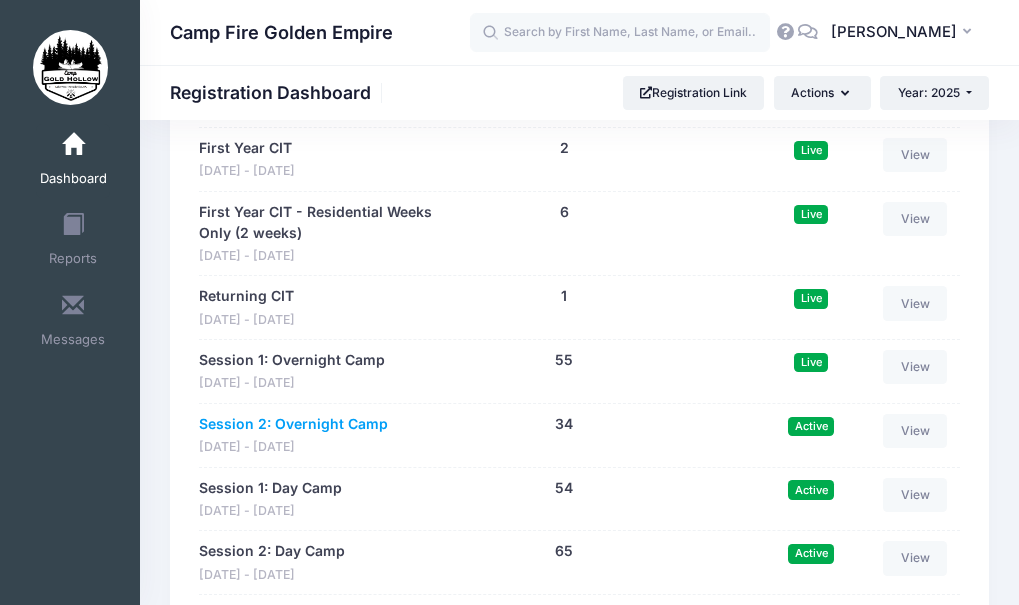 click on "Session 2: Overnight Camp" at bounding box center (293, 424) 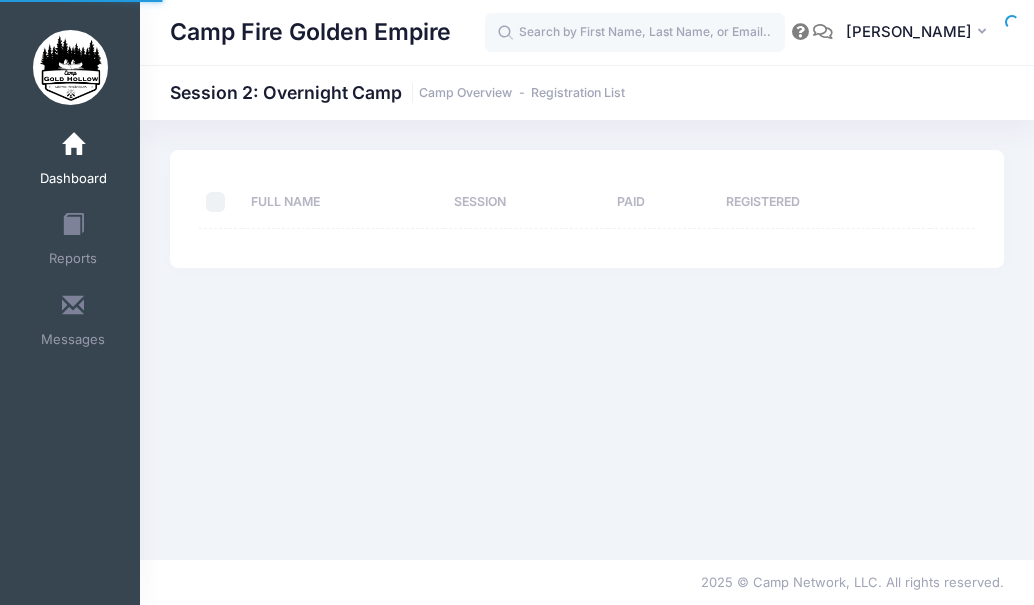 scroll, scrollTop: 0, scrollLeft: 0, axis: both 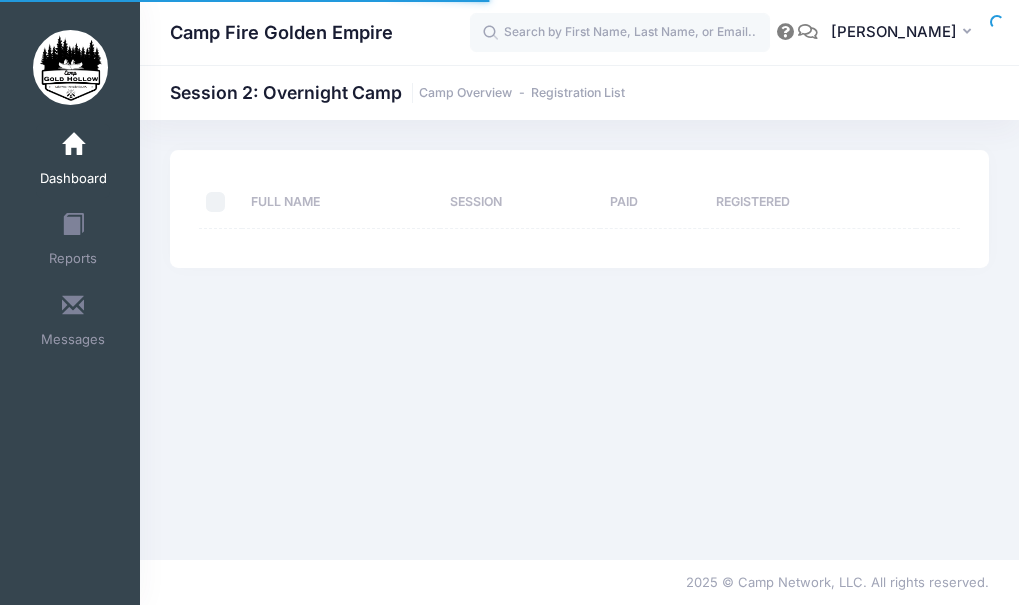 select on "10" 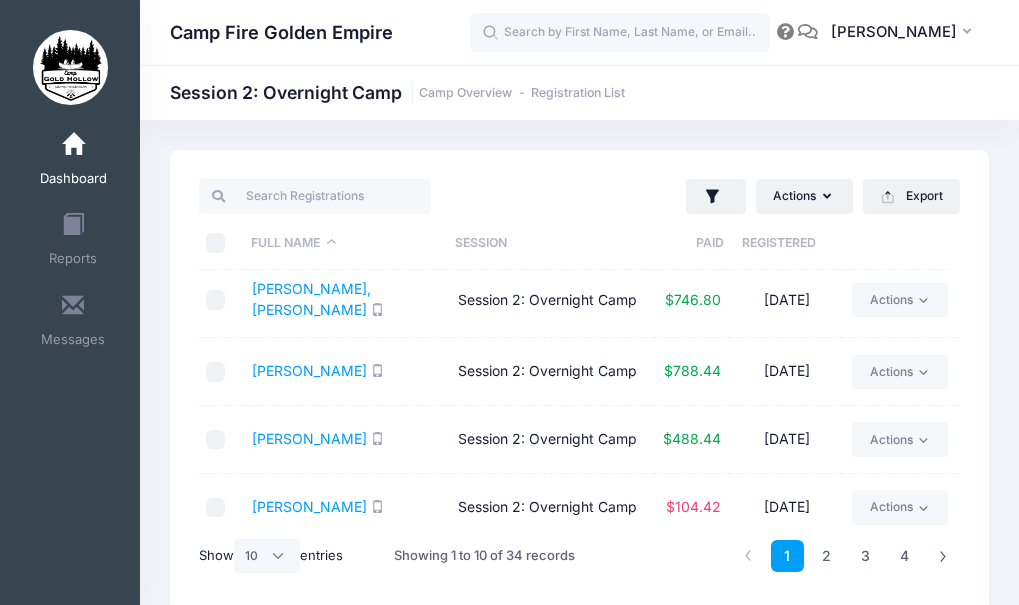 scroll, scrollTop: 437, scrollLeft: 0, axis: vertical 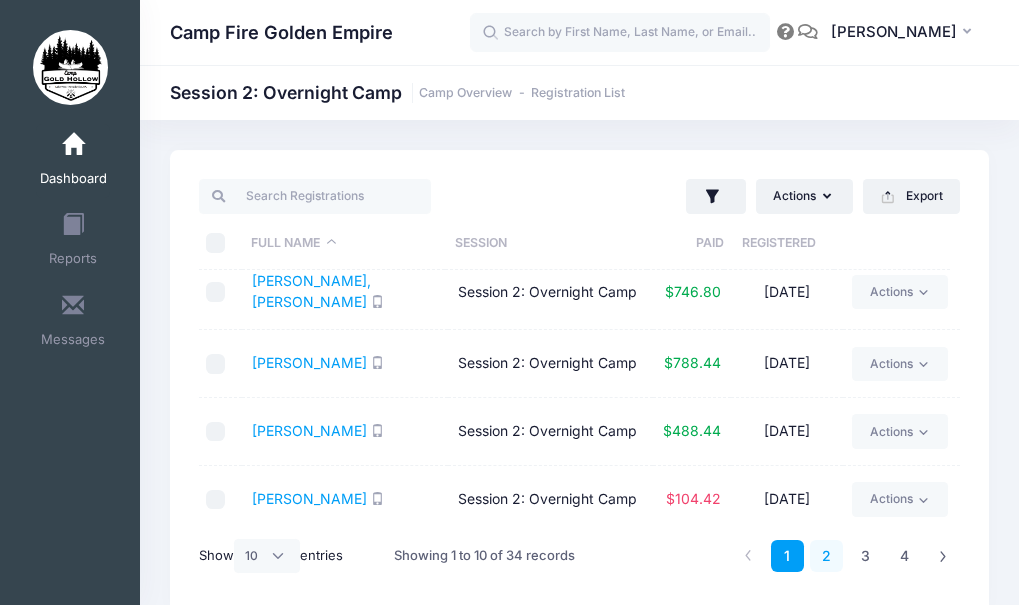 click on "2" at bounding box center (826, 556) 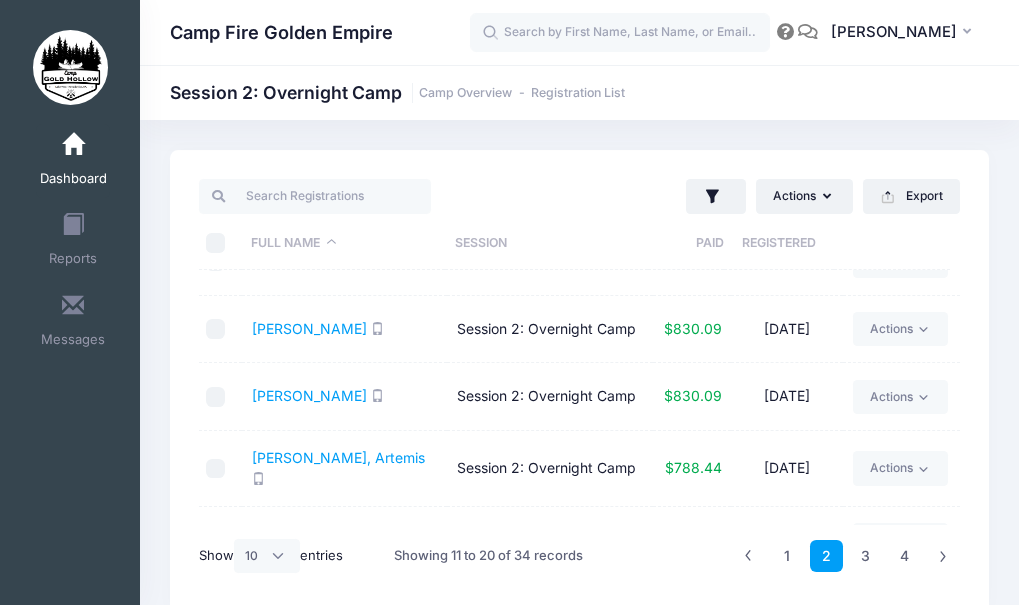 scroll, scrollTop: 422, scrollLeft: 0, axis: vertical 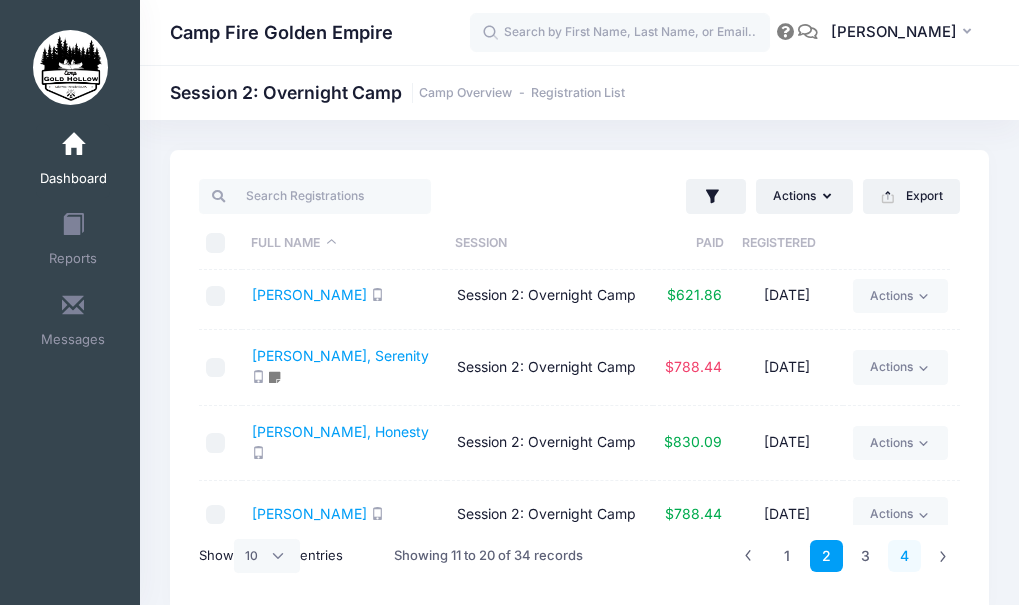 click on "4" at bounding box center [904, 556] 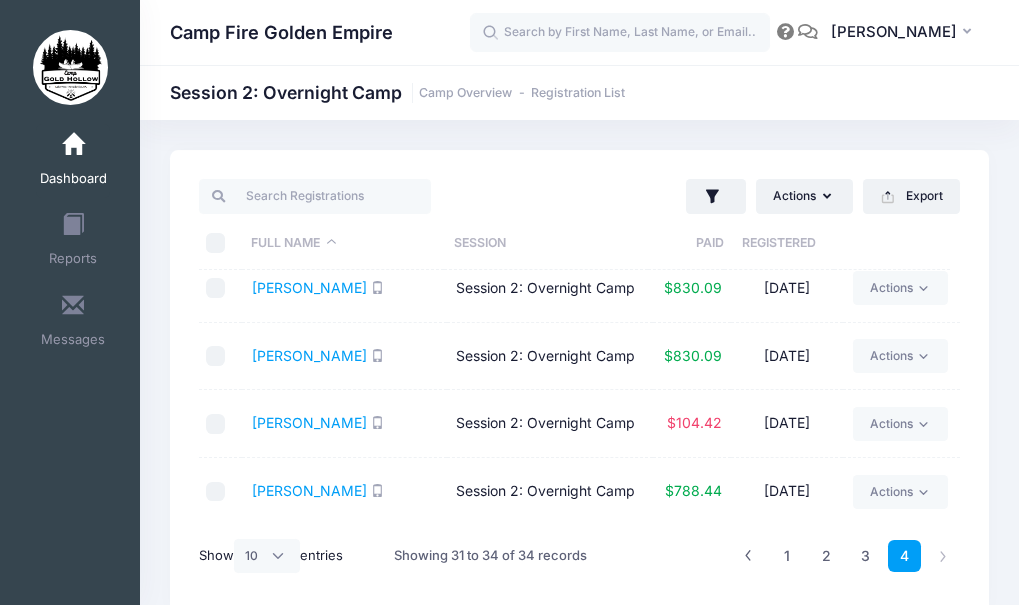 scroll, scrollTop: 0, scrollLeft: 0, axis: both 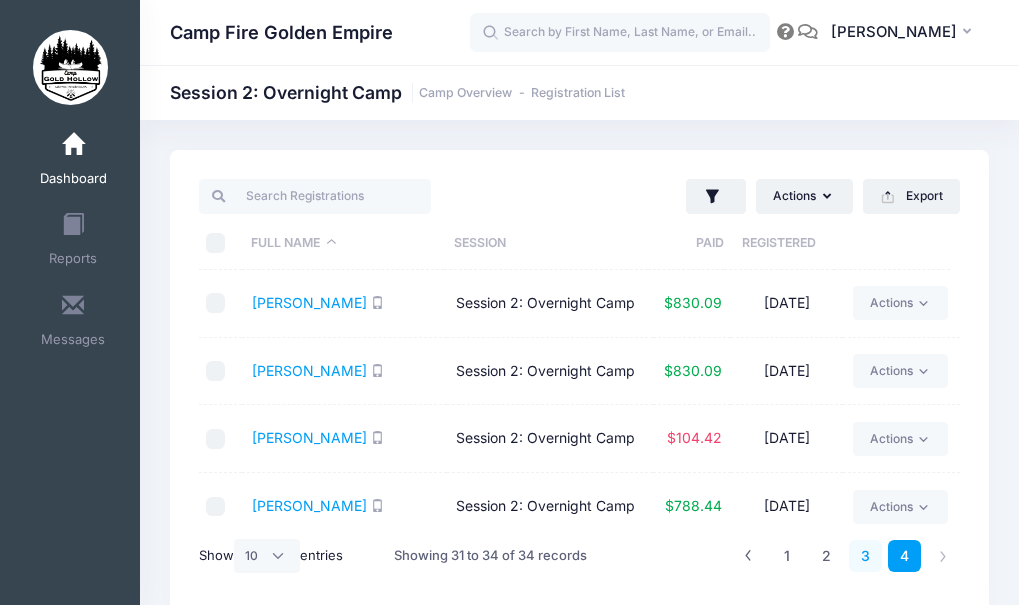 click on "3" at bounding box center (865, 556) 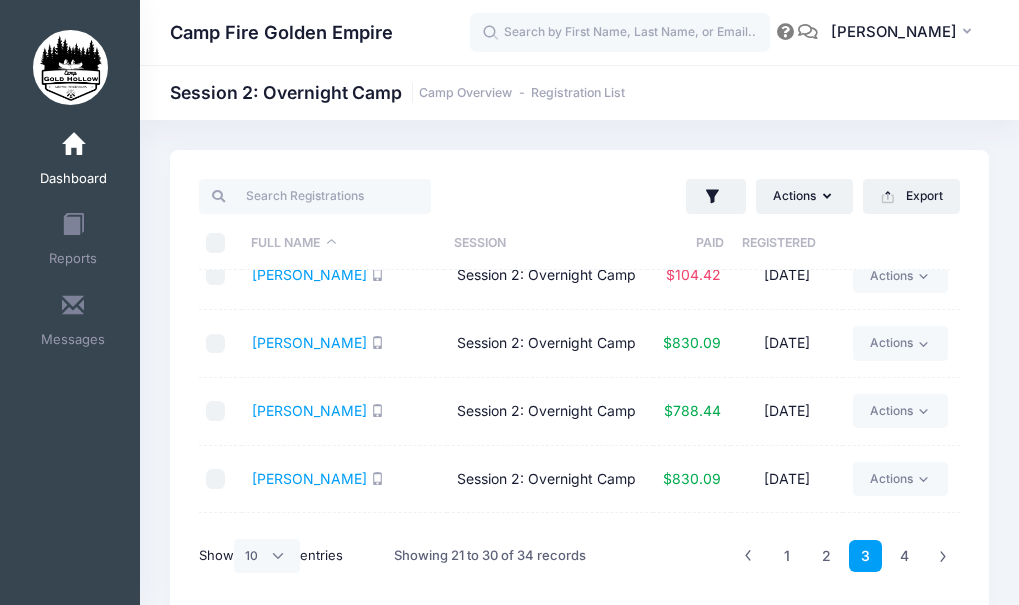 scroll, scrollTop: 304, scrollLeft: 0, axis: vertical 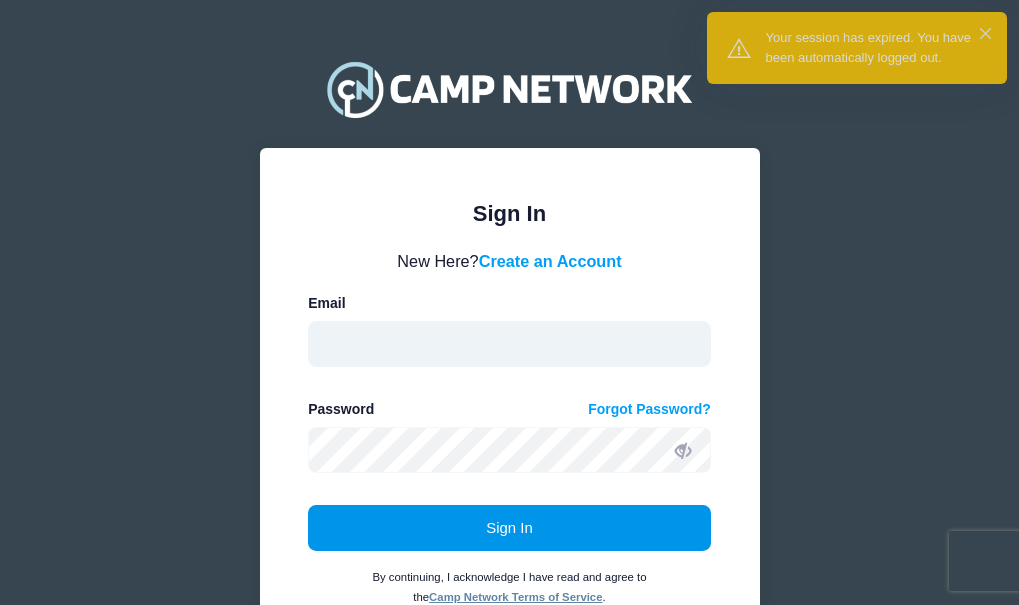 type on "lpogiern@yahoo.com" 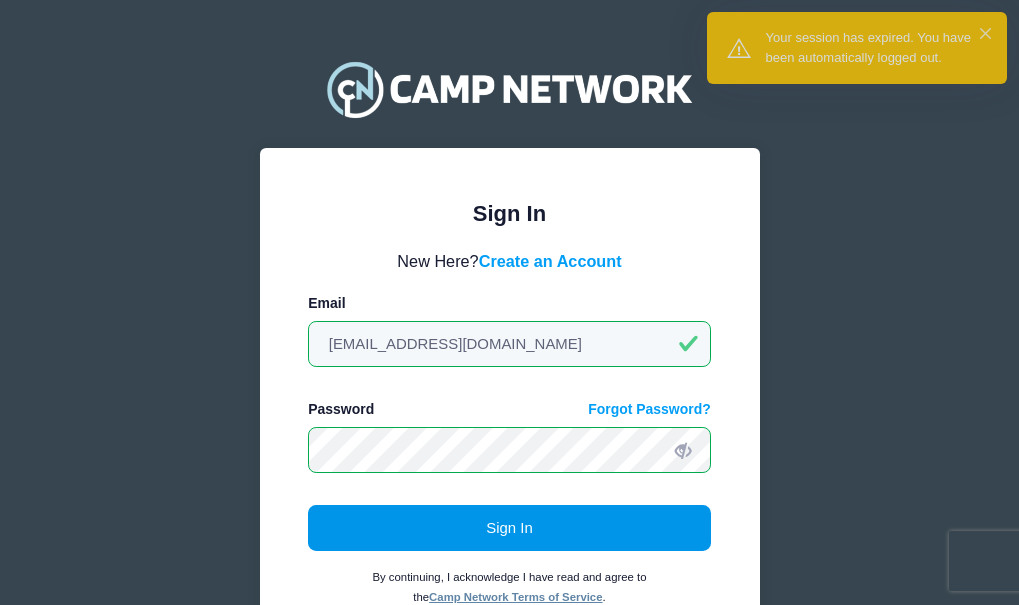 click on "Sign In" at bounding box center (509, 528) 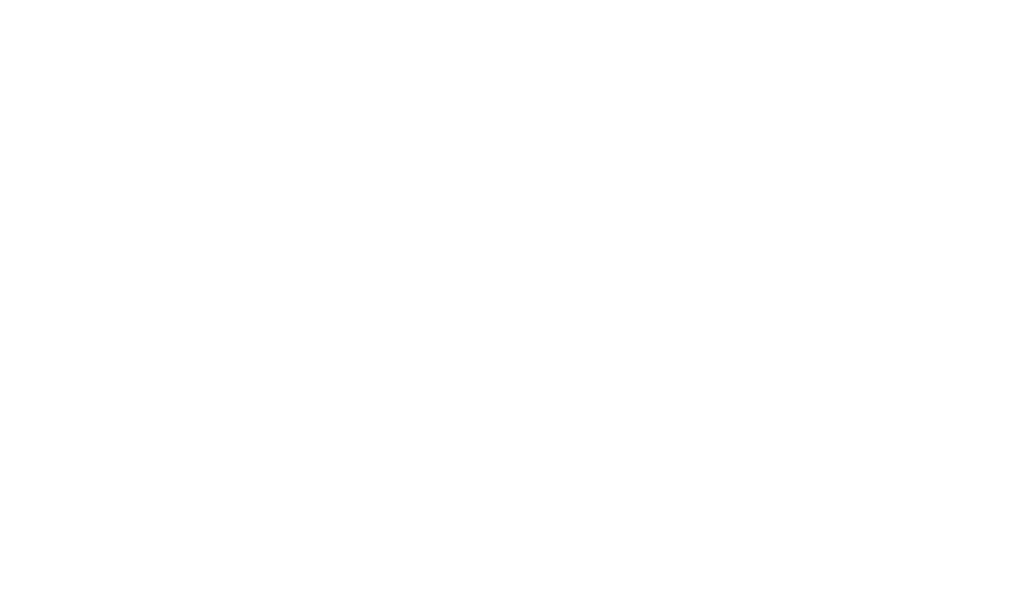 scroll, scrollTop: 0, scrollLeft: 0, axis: both 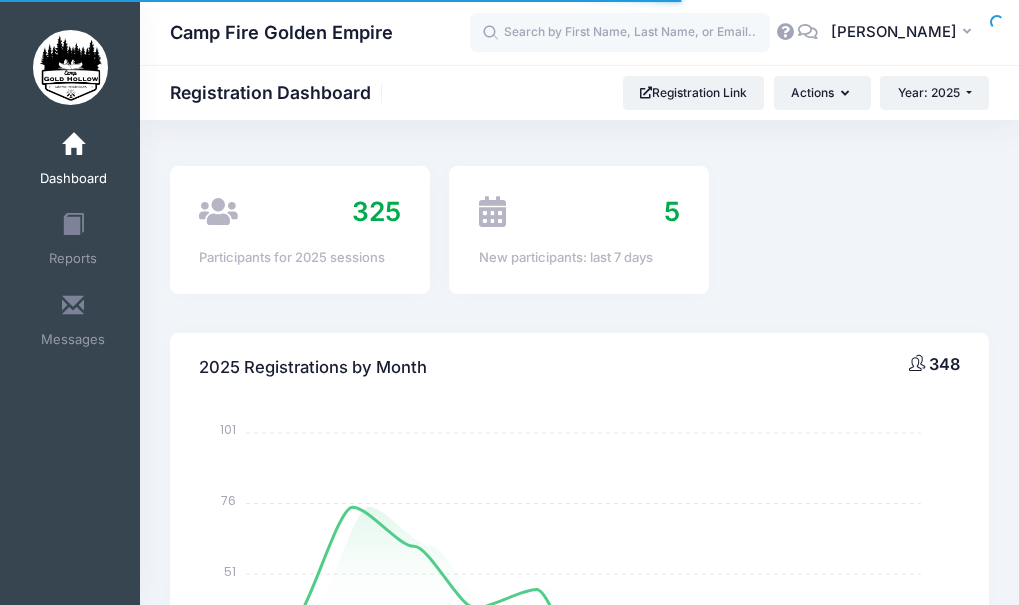 select 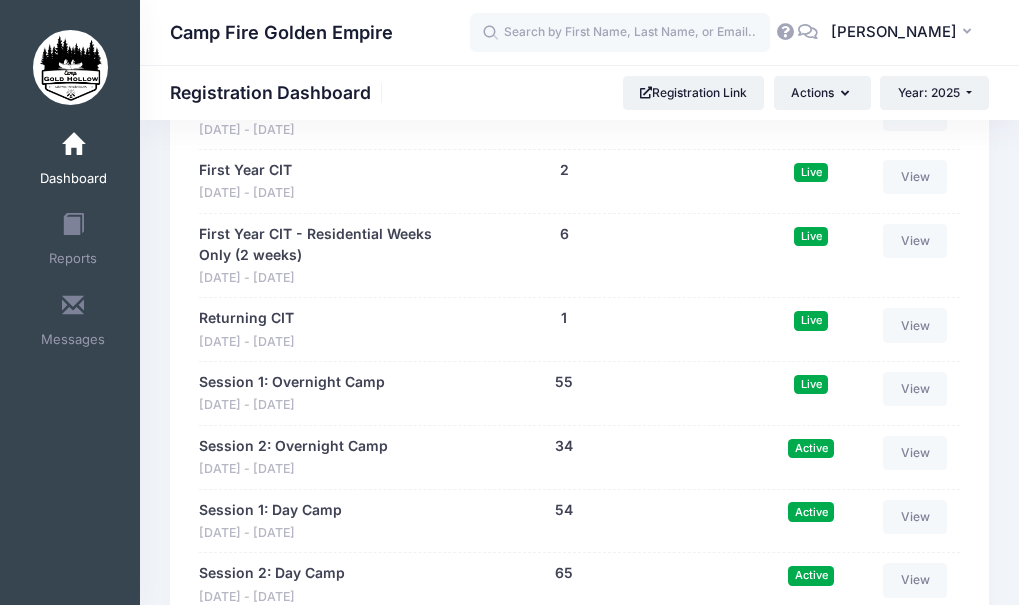 scroll, scrollTop: 2166, scrollLeft: 0, axis: vertical 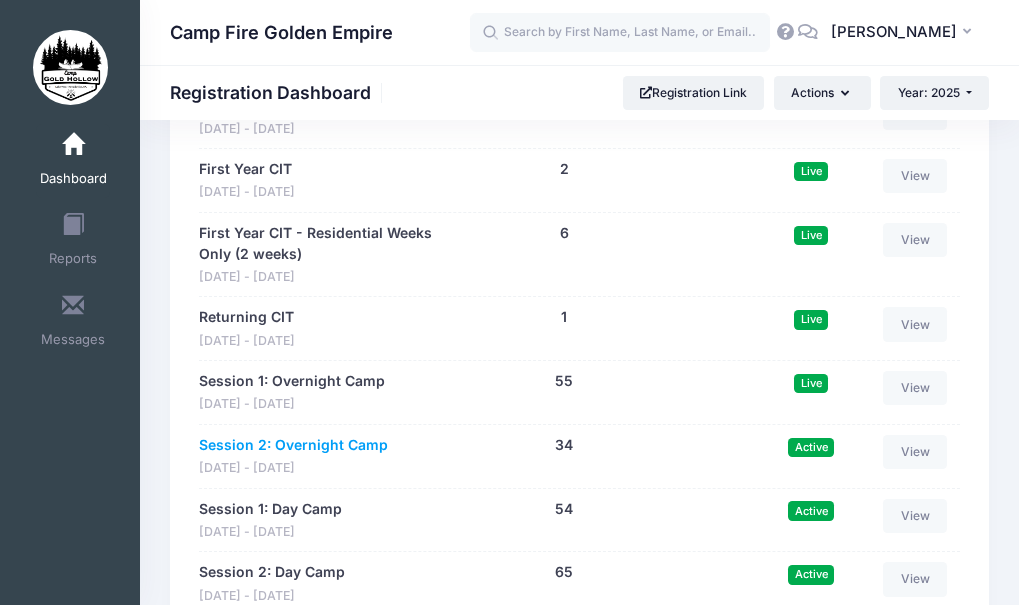 click on "Session 2: Overnight Camp" at bounding box center [293, 445] 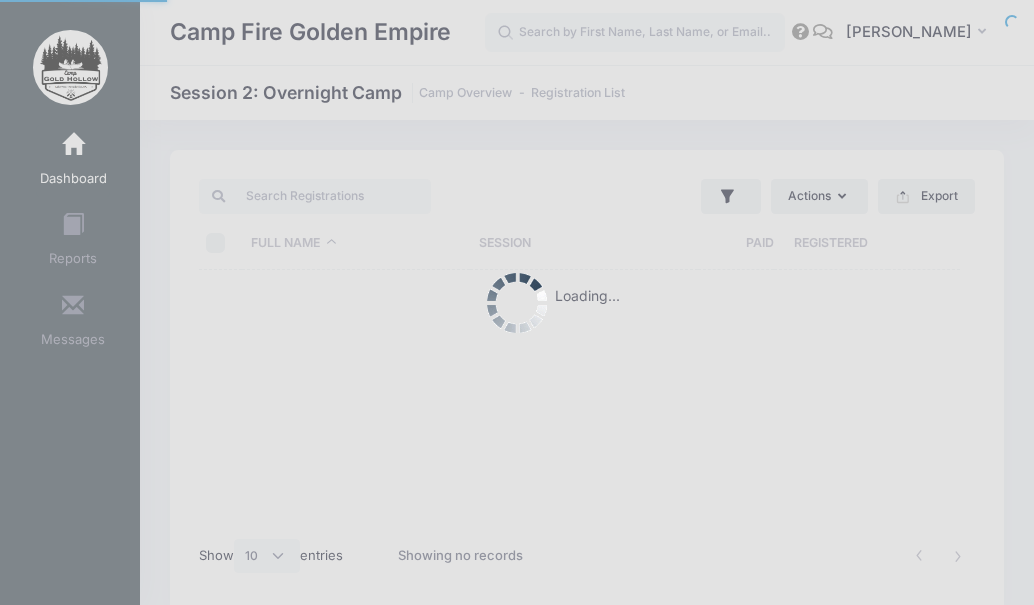 select on "10" 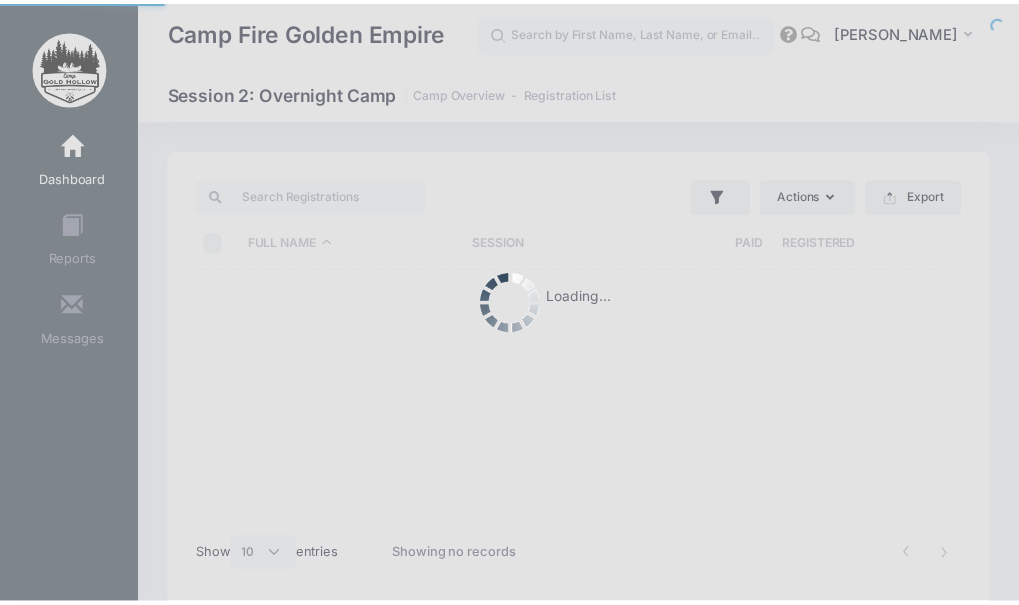 scroll, scrollTop: 0, scrollLeft: 0, axis: both 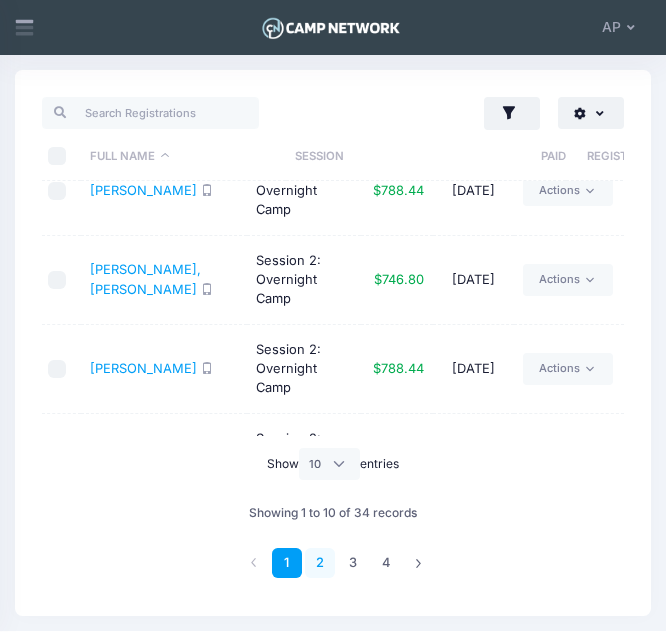 click on "2" at bounding box center [320, 563] 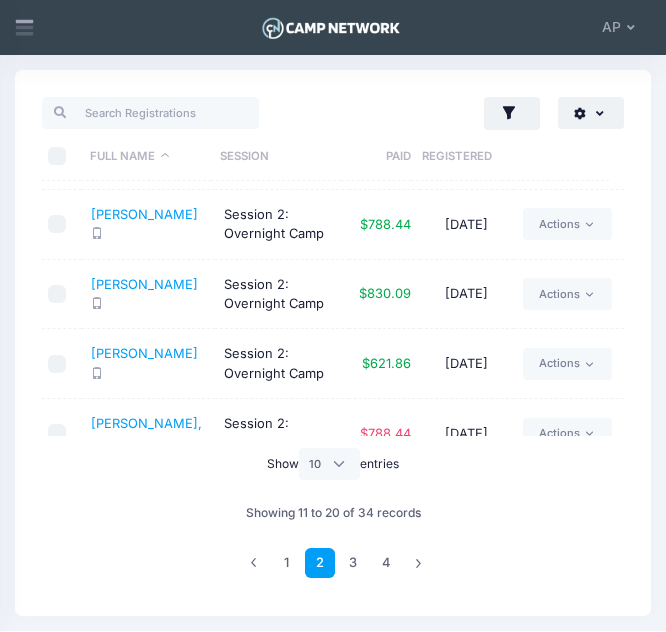scroll, scrollTop: 271, scrollLeft: 0, axis: vertical 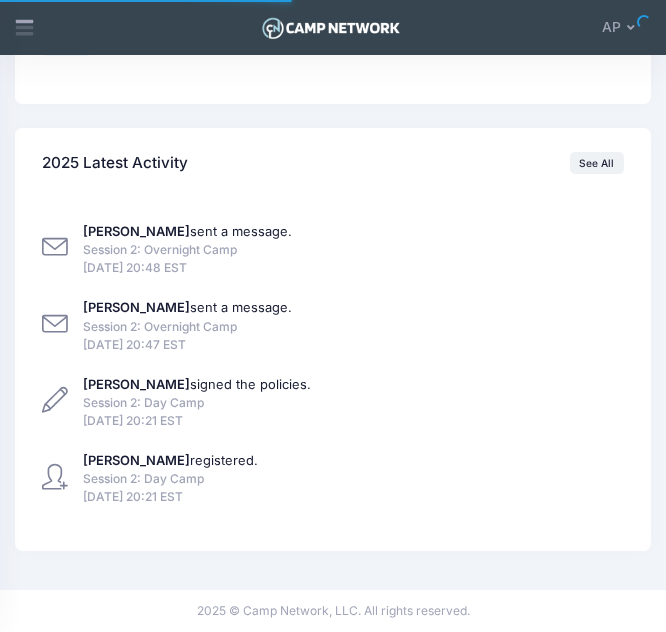 select 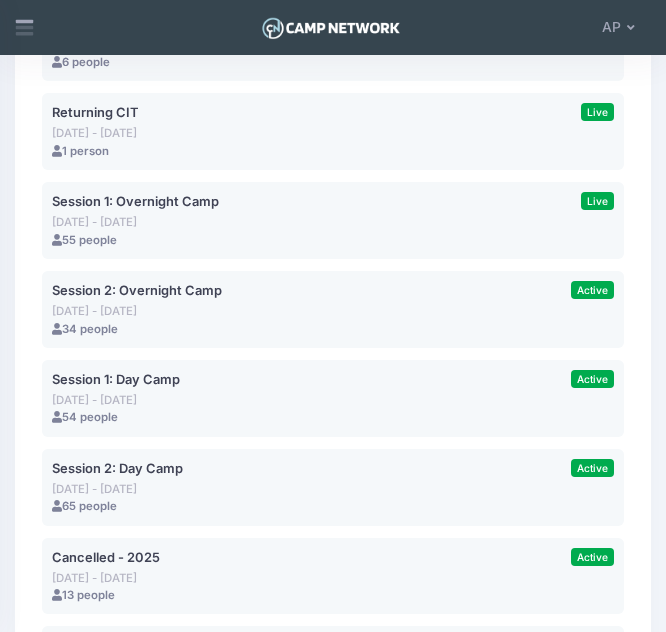 scroll, scrollTop: 2209, scrollLeft: 0, axis: vertical 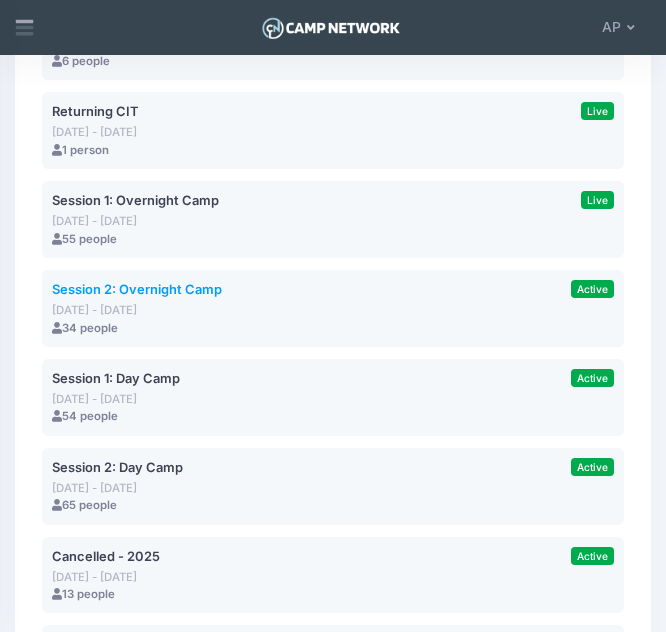 click on "Session 2: Overnight Camp" at bounding box center [137, 289] 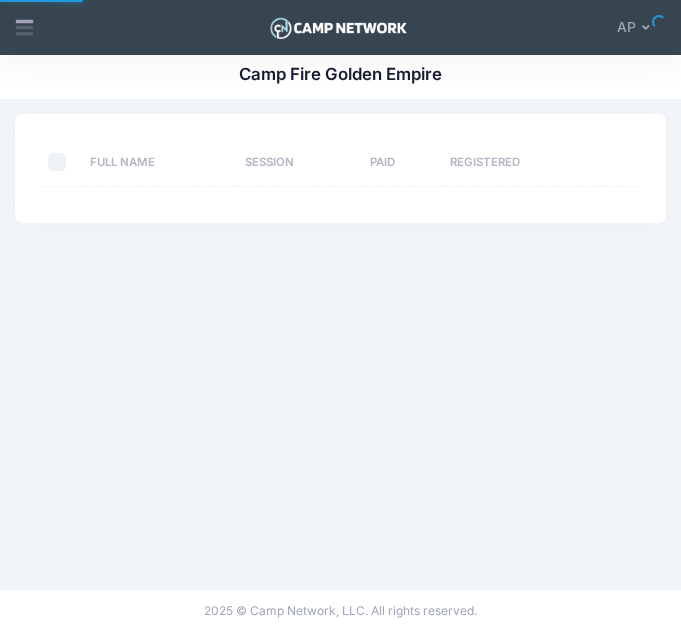 scroll, scrollTop: 0, scrollLeft: 0, axis: both 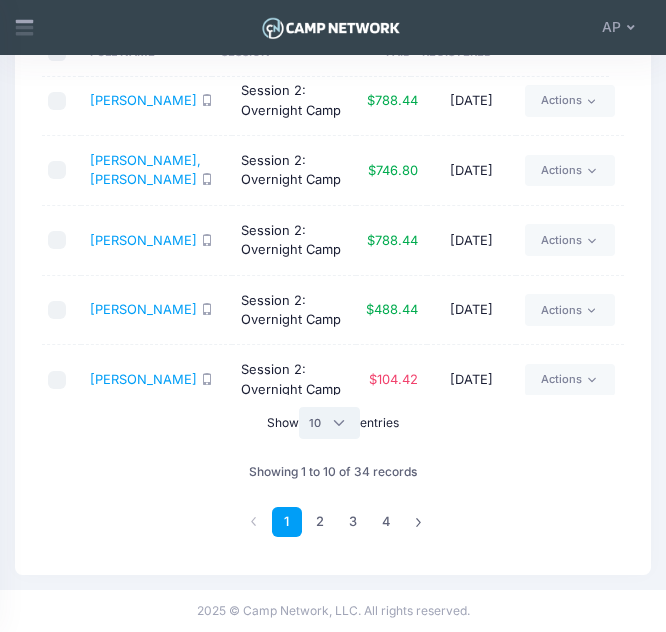 click on "All 10 25 50" at bounding box center [329, 423] 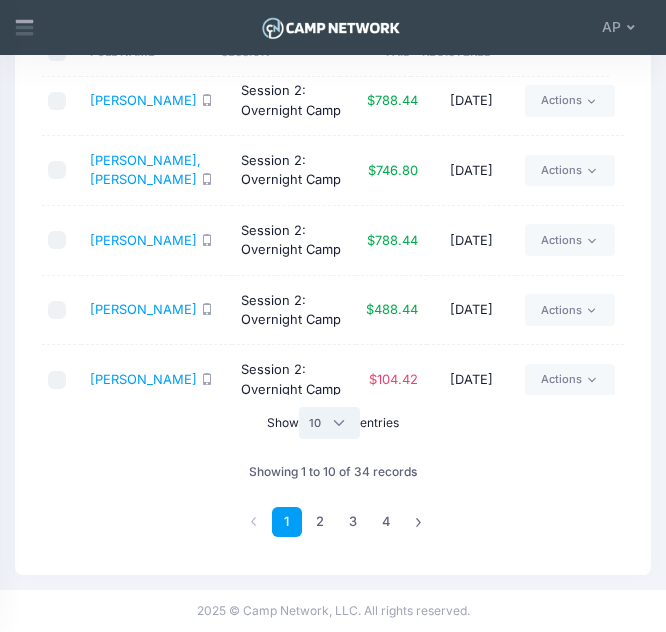 select on "50" 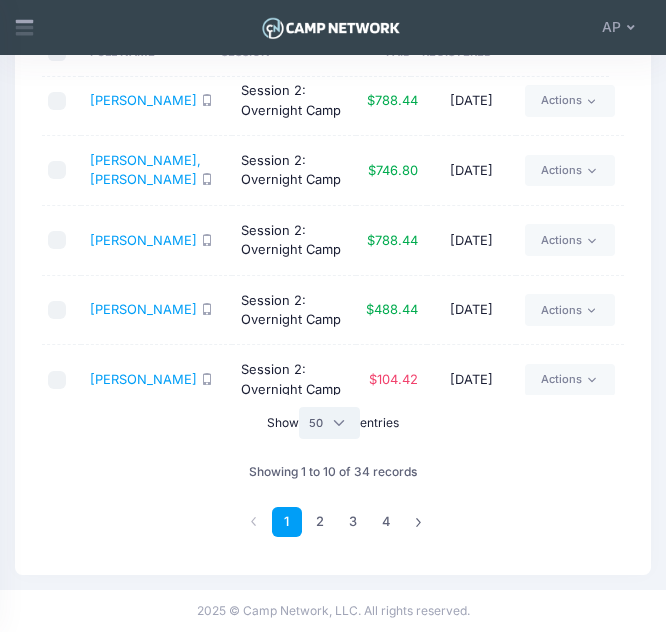 click on "All 10 25 50" at bounding box center [329, 423] 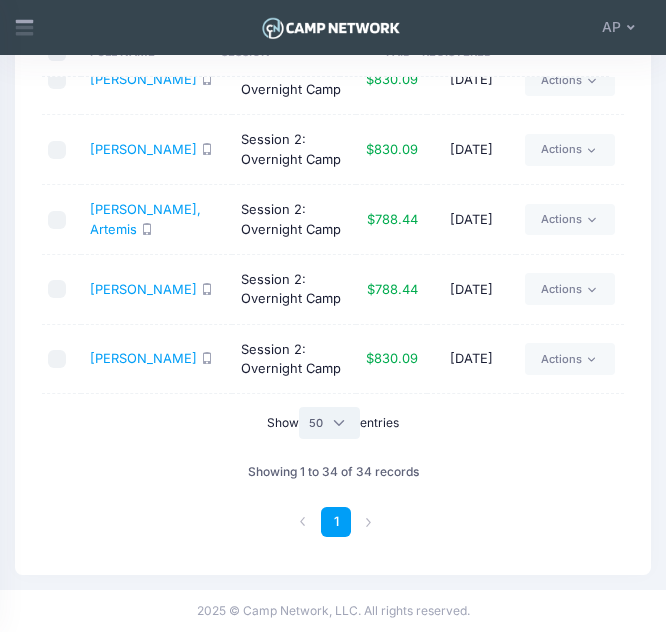scroll, scrollTop: 836, scrollLeft: 0, axis: vertical 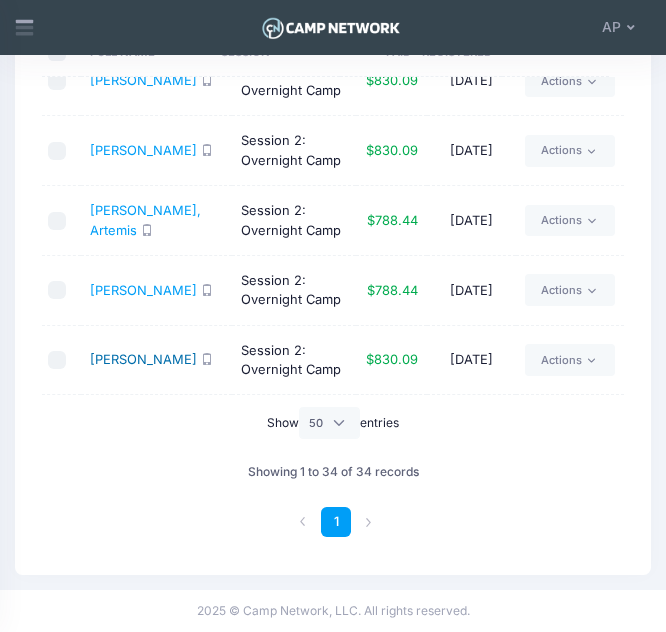 click on "Lee, Amelia" at bounding box center (143, 359) 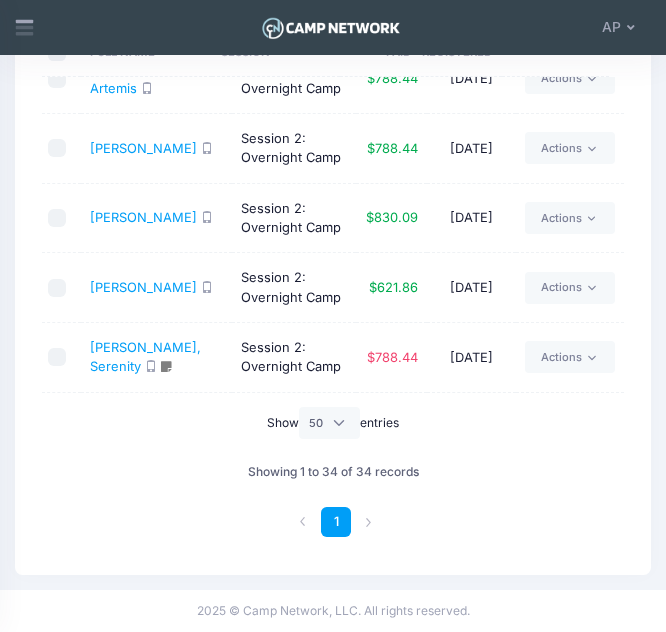 scroll, scrollTop: 982, scrollLeft: 0, axis: vertical 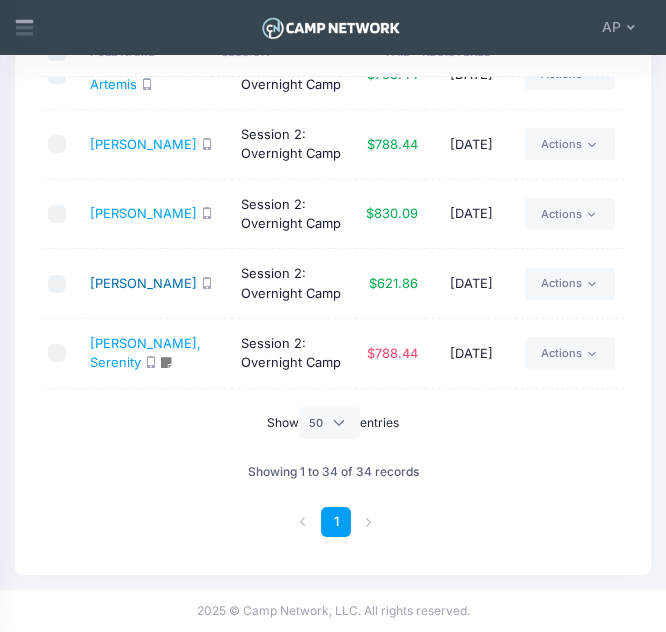 click on "Lee, Jaxon" at bounding box center (143, 283) 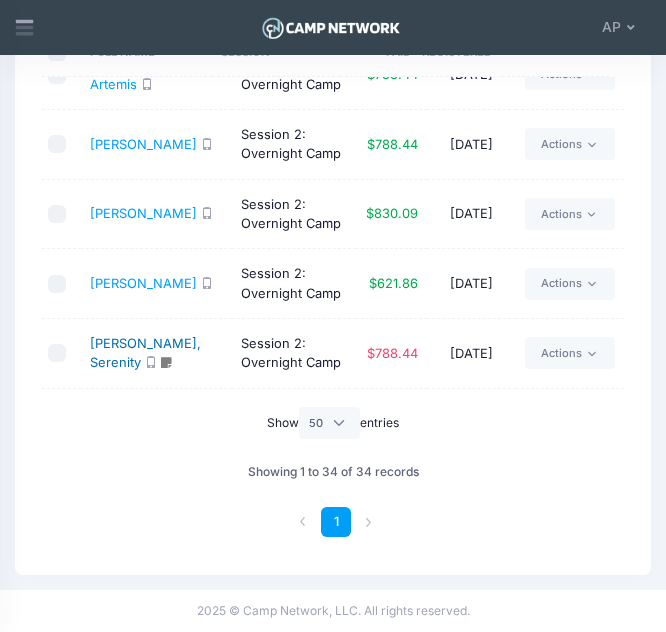 click on "Lindsey, Serenity" at bounding box center [145, 353] 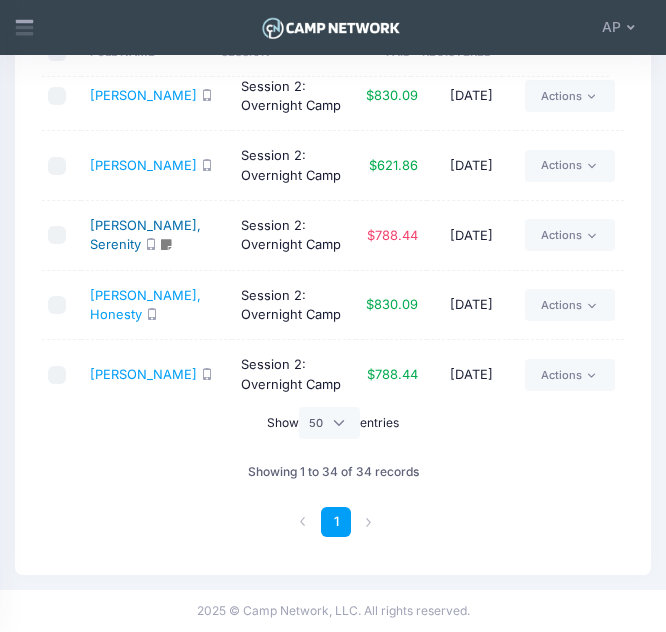 scroll, scrollTop: 1119, scrollLeft: 0, axis: vertical 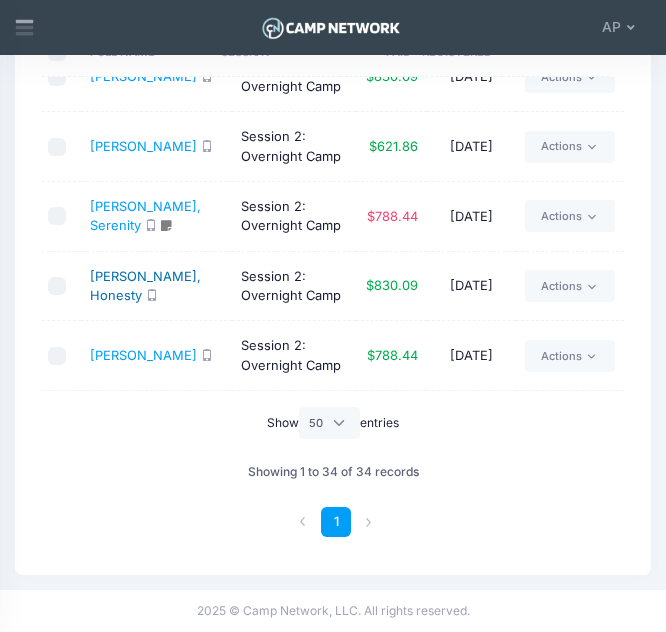 click on "Maciolek, Honesty" at bounding box center [145, 286] 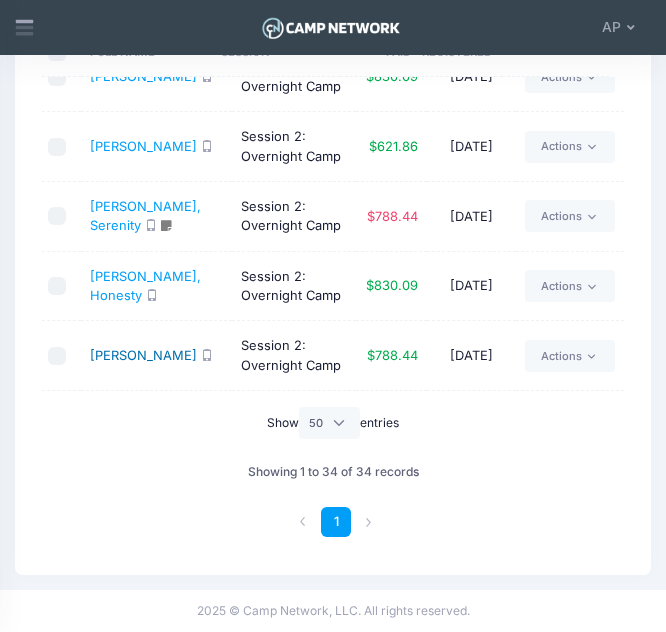 click on "Meyer, Nathaniel" at bounding box center [143, 355] 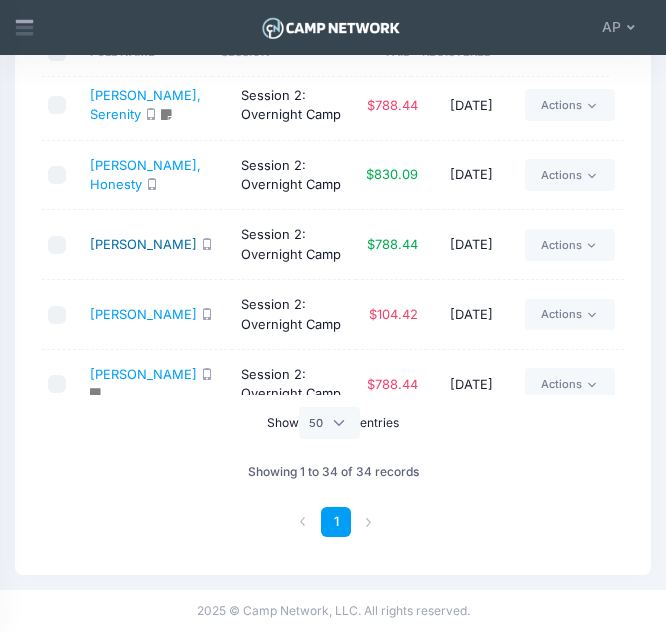 scroll, scrollTop: 1231, scrollLeft: 0, axis: vertical 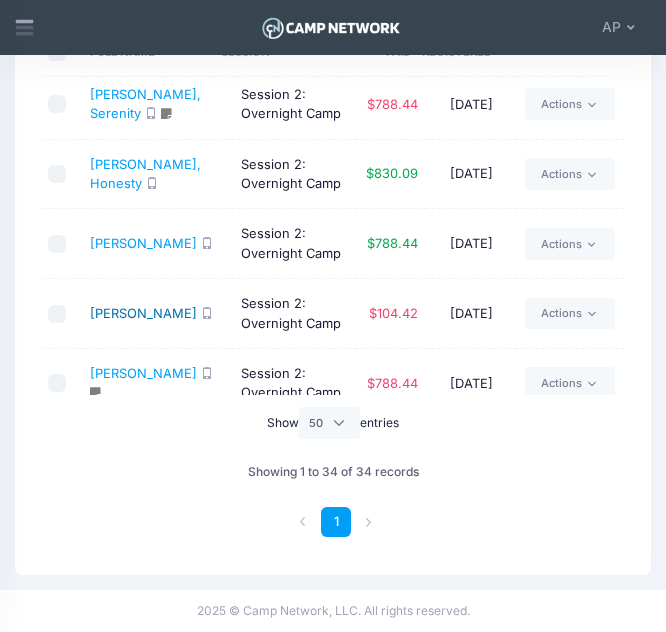click on "Micallef, Stan" at bounding box center [143, 313] 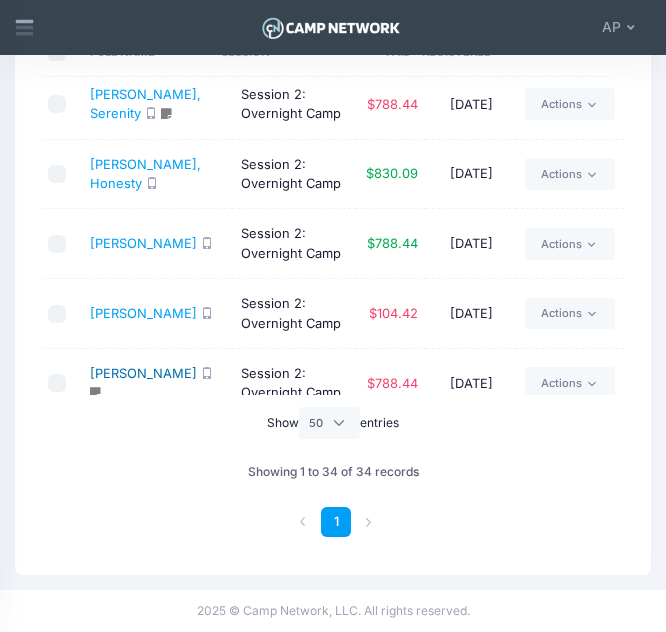 click on "[PERSON_NAME]" at bounding box center (143, 373) 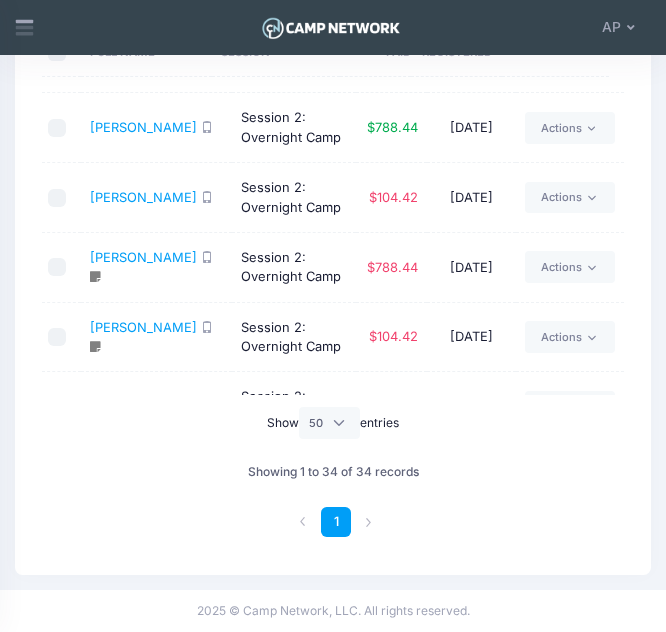 scroll, scrollTop: 1348, scrollLeft: 0, axis: vertical 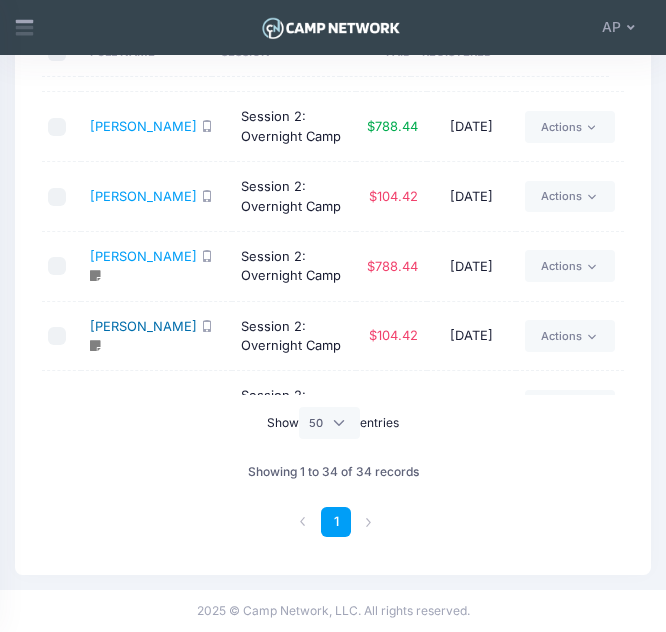 click on "Nguyen, Leonardo" at bounding box center [143, 326] 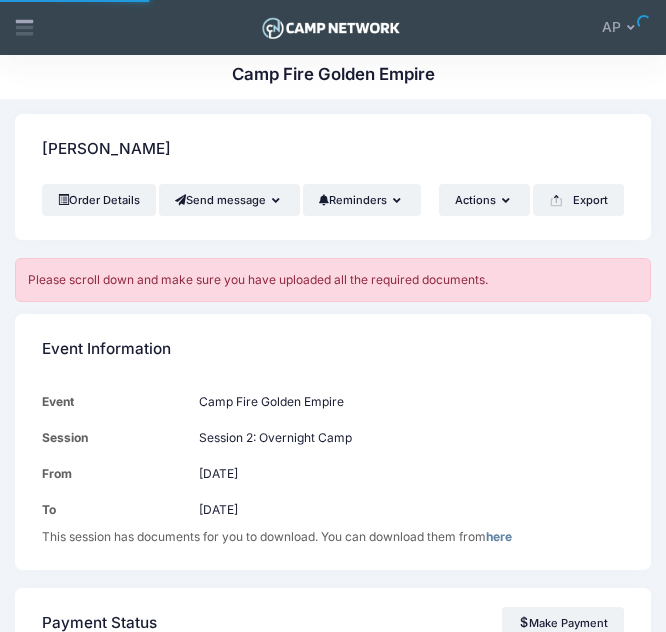 scroll, scrollTop: 0, scrollLeft: 0, axis: both 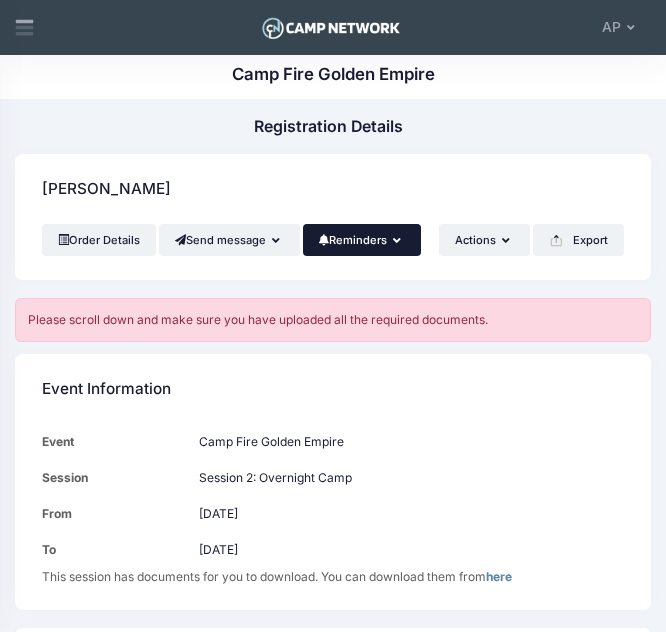 click on "Reminders" at bounding box center (362, 240) 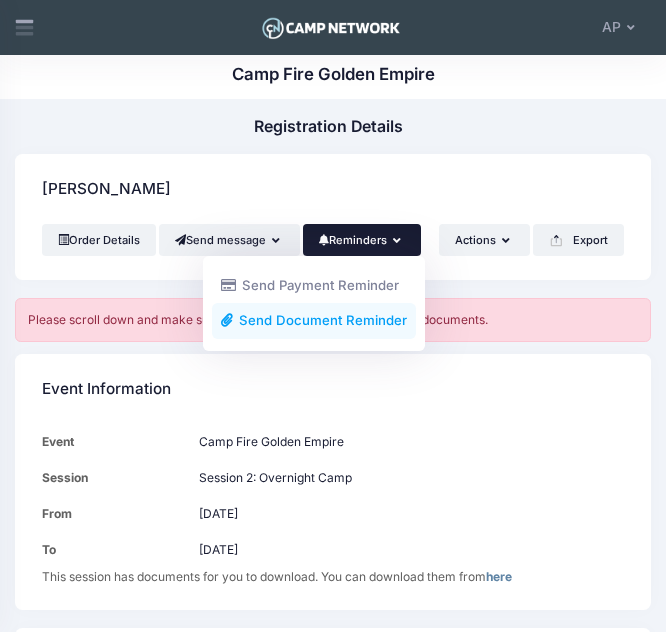 click on "Send Document Reminder" at bounding box center [314, 320] 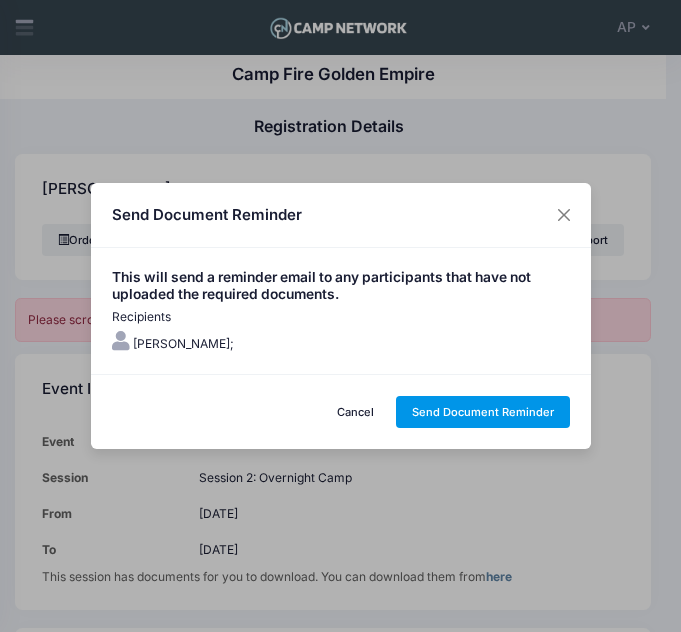 click on "Send Document Reminder" at bounding box center [483, 412] 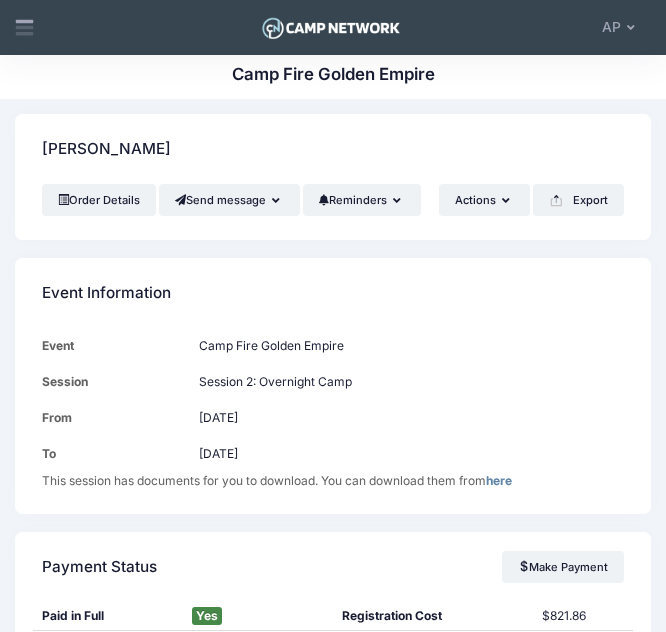 scroll, scrollTop: 0, scrollLeft: 0, axis: both 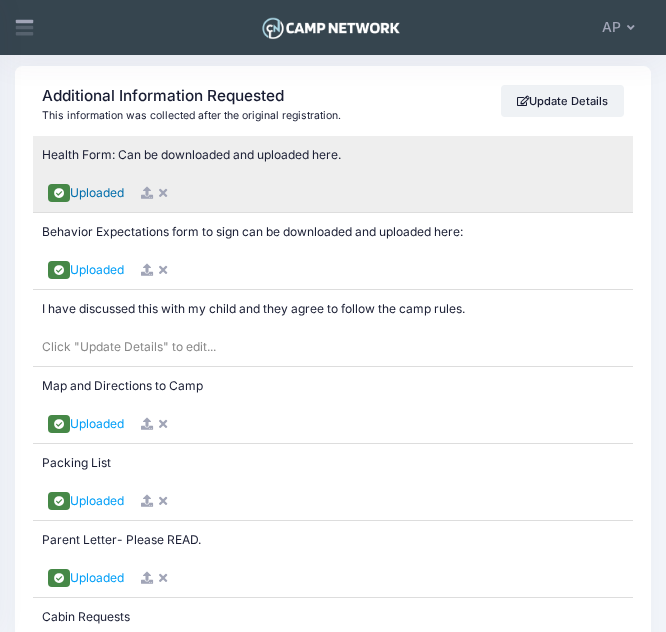 click on "Uploaded" at bounding box center [97, 192] 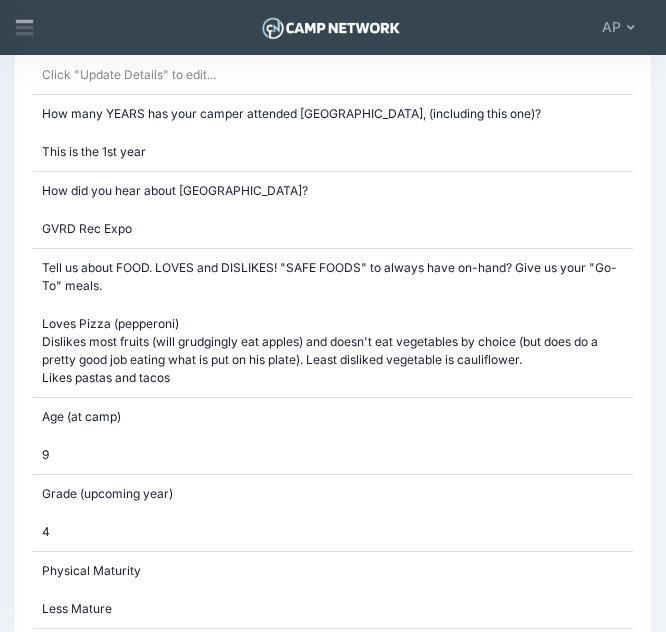 scroll, scrollTop: 3055, scrollLeft: 0, axis: vertical 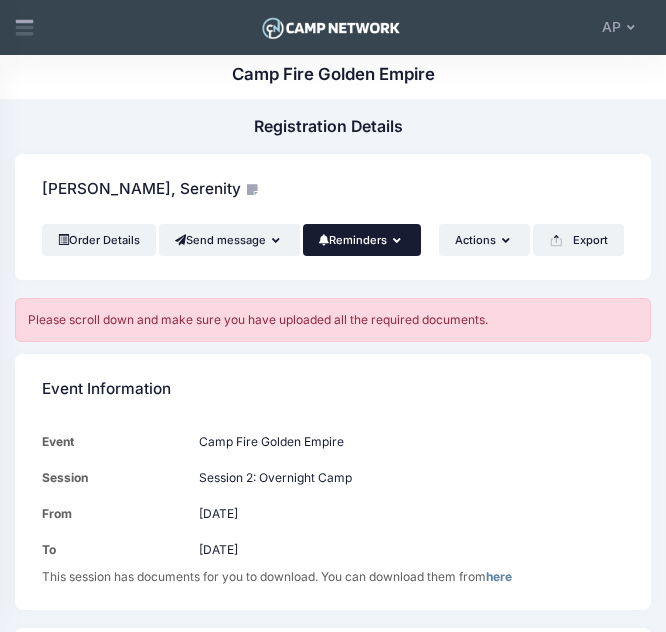 click on "Reminders" at bounding box center (362, 240) 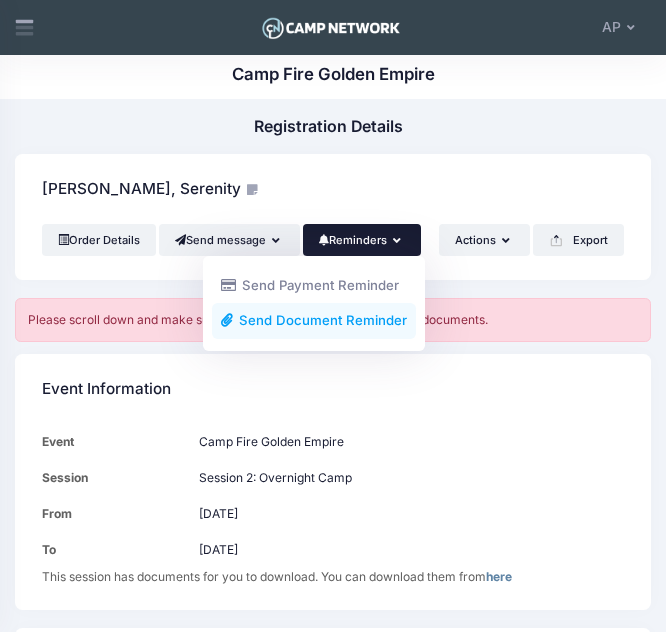 click on "Send Document Reminder" at bounding box center (314, 320) 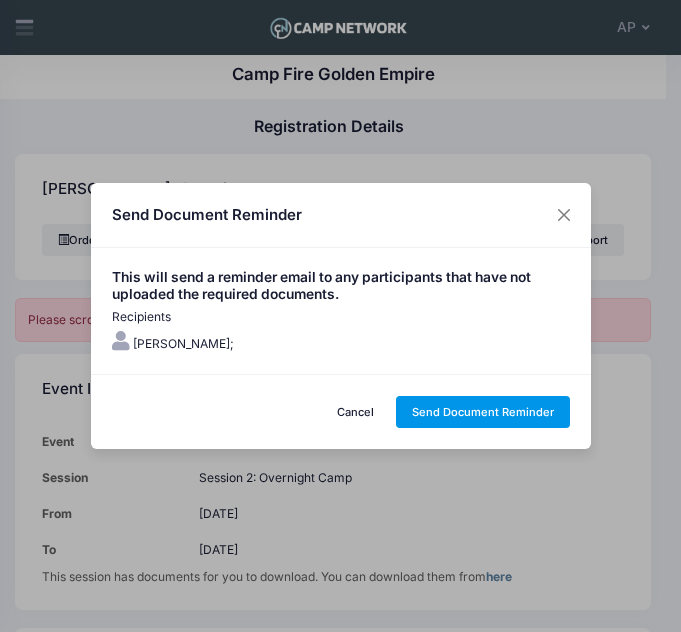 click on "Send Document Reminder" at bounding box center [483, 412] 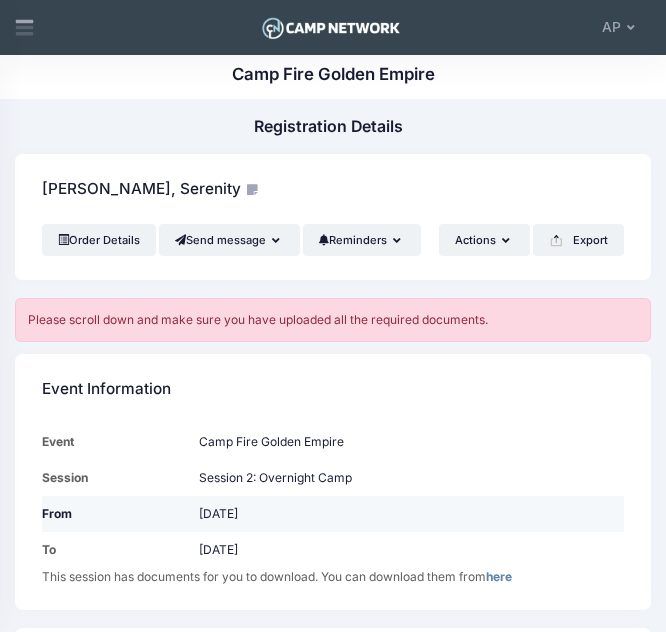 scroll, scrollTop: 225, scrollLeft: 0, axis: vertical 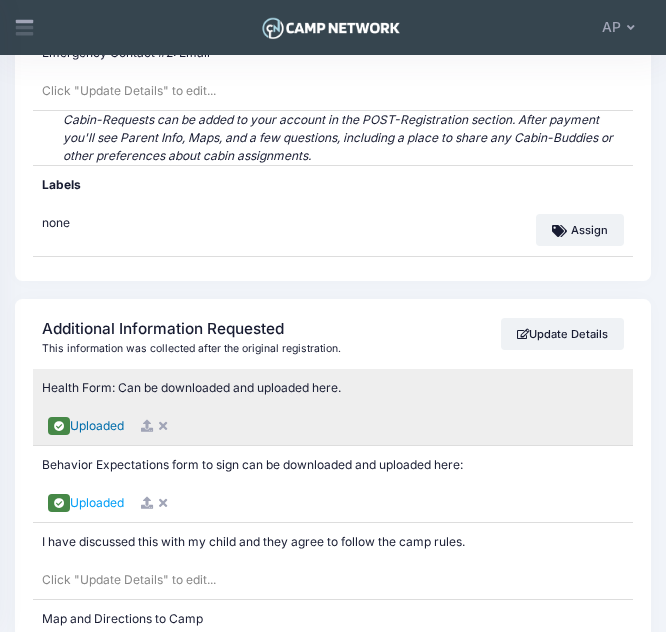 click on "Uploaded" at bounding box center [97, 425] 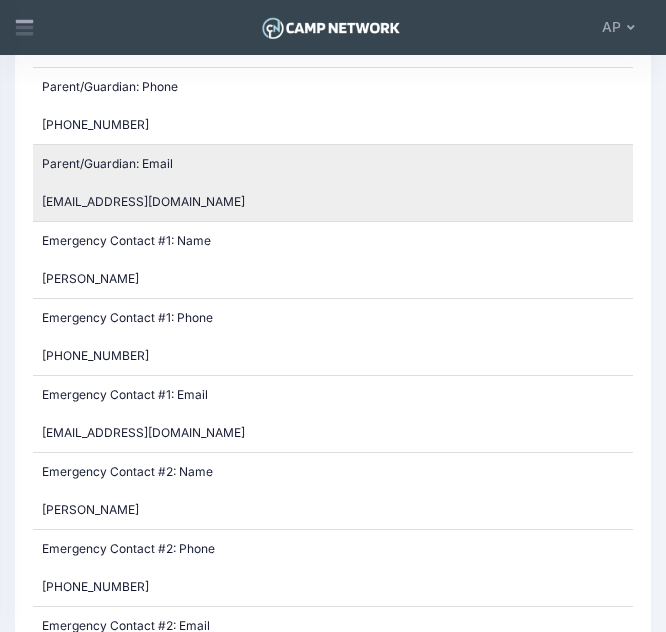 scroll, scrollTop: 1666, scrollLeft: 0, axis: vertical 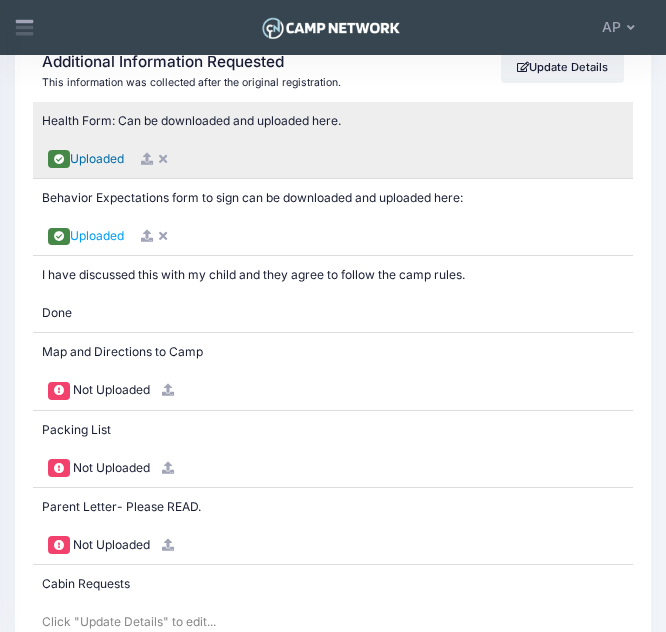 click on "Uploaded" at bounding box center (97, 158) 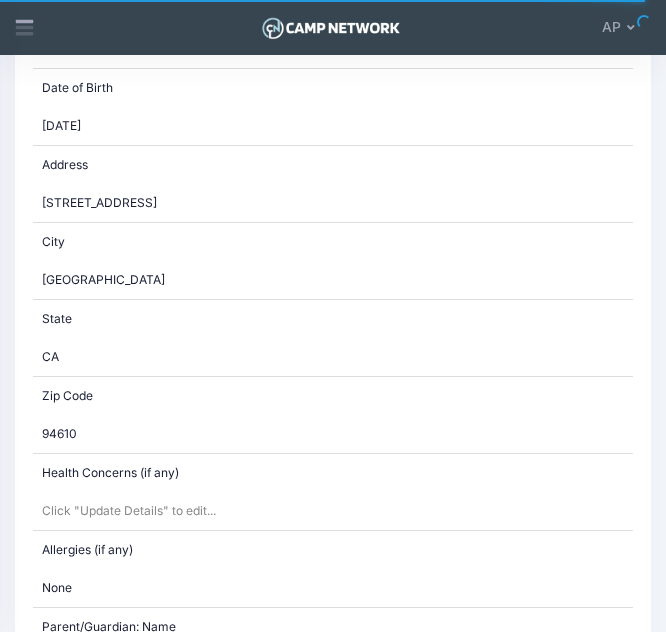 scroll, scrollTop: 1029, scrollLeft: 0, axis: vertical 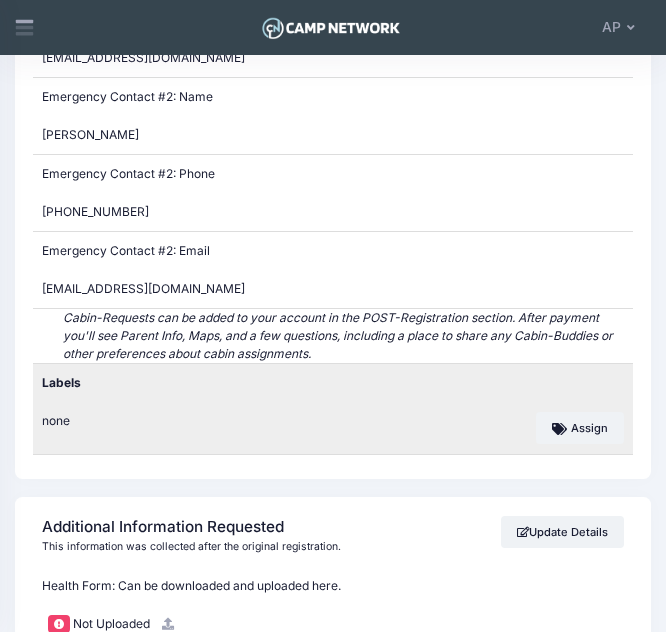 click on "none
Assign" at bounding box center [333, 428] 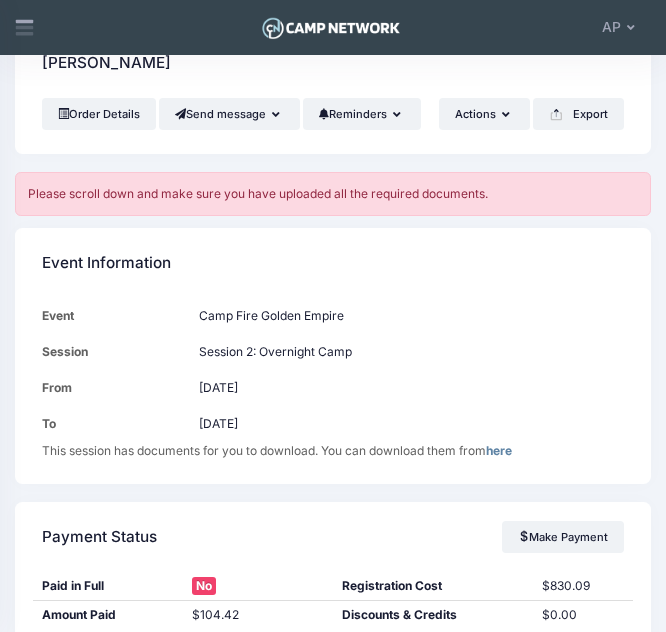 scroll, scrollTop: 0, scrollLeft: 0, axis: both 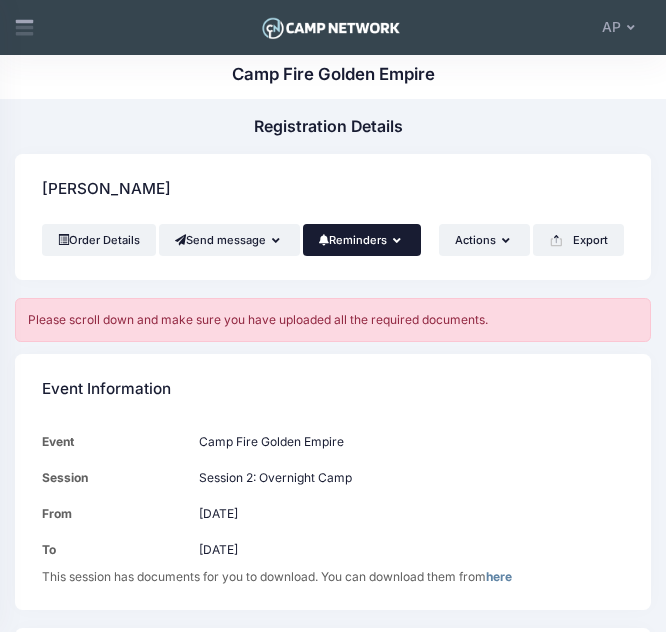 click on "Reminders" at bounding box center [362, 240] 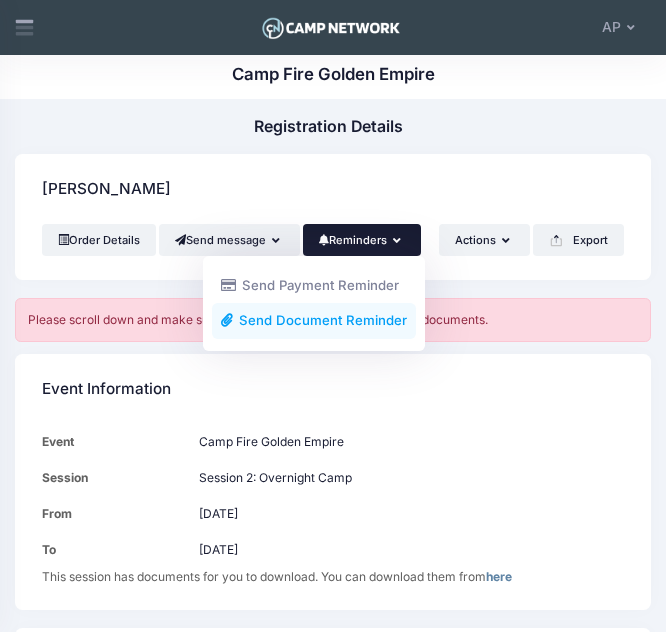 click on "Send Document Reminder" at bounding box center (314, 320) 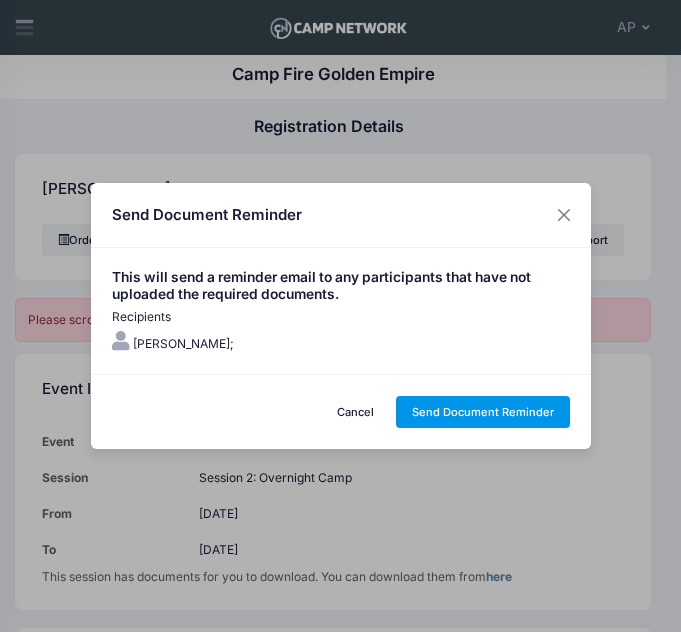 click on "Send Document Reminder" at bounding box center [483, 412] 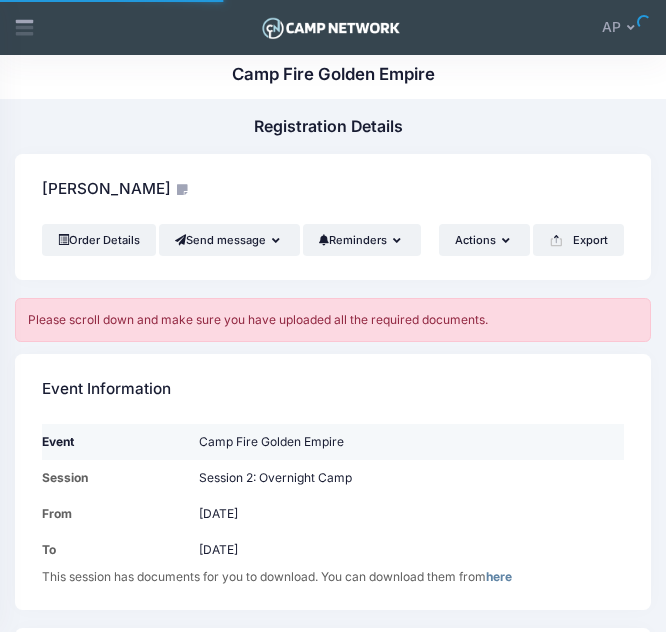 scroll, scrollTop: 0, scrollLeft: 0, axis: both 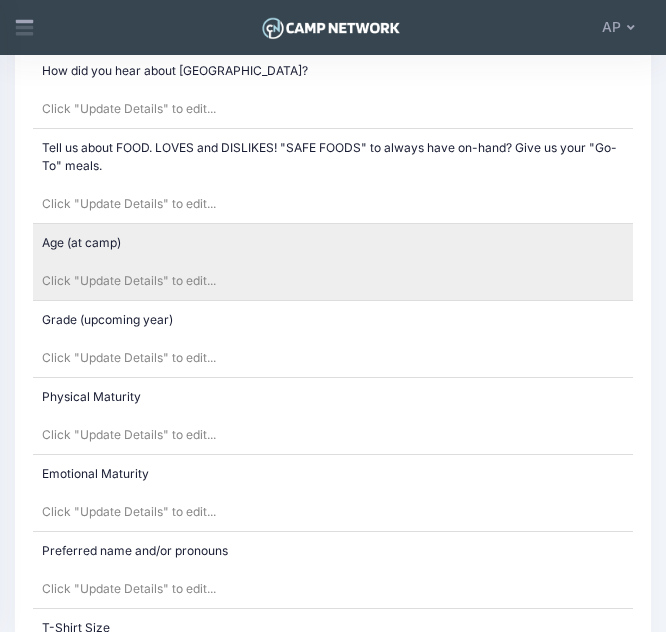 click on "Click "Update Details" to edit..." at bounding box center (333, 281) 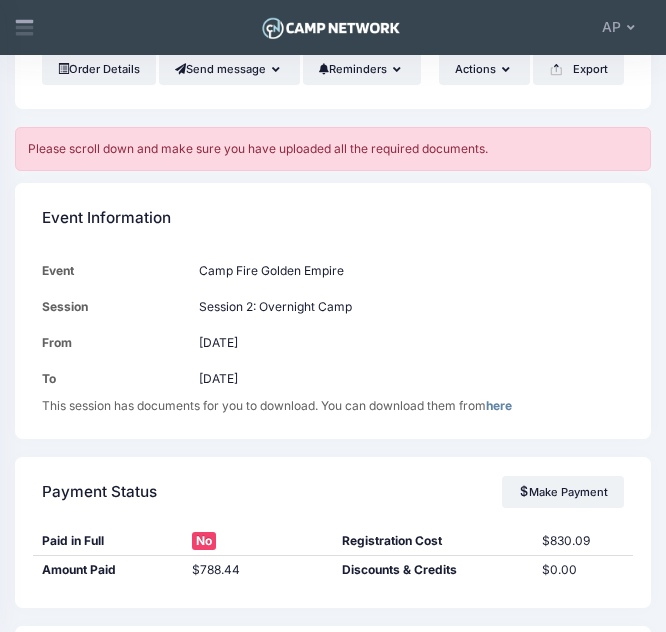 scroll, scrollTop: 0, scrollLeft: 0, axis: both 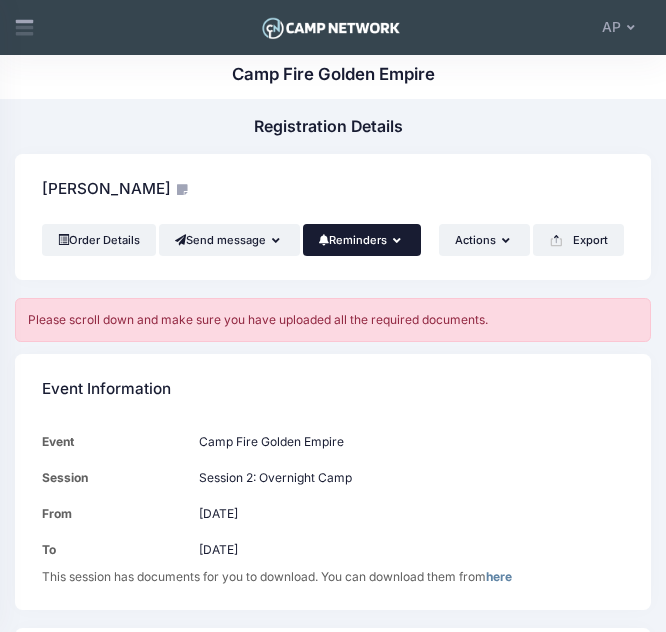 click on "Reminders" at bounding box center (362, 240) 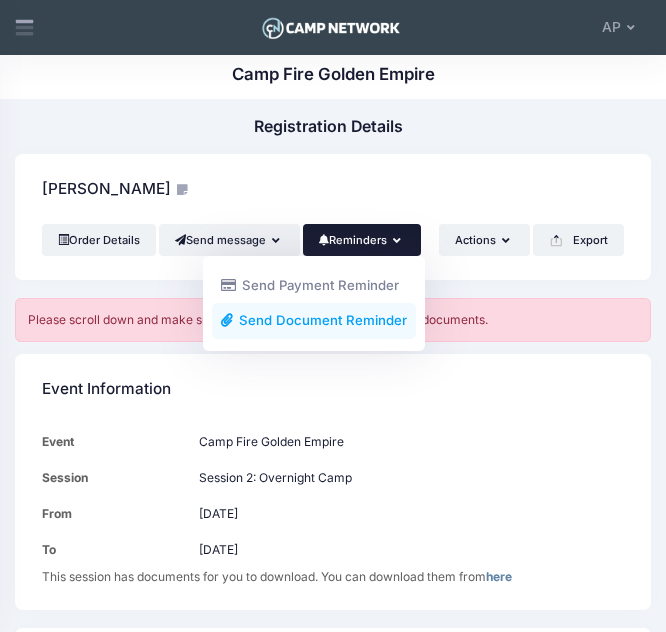 click on "Send Document Reminder" at bounding box center (314, 320) 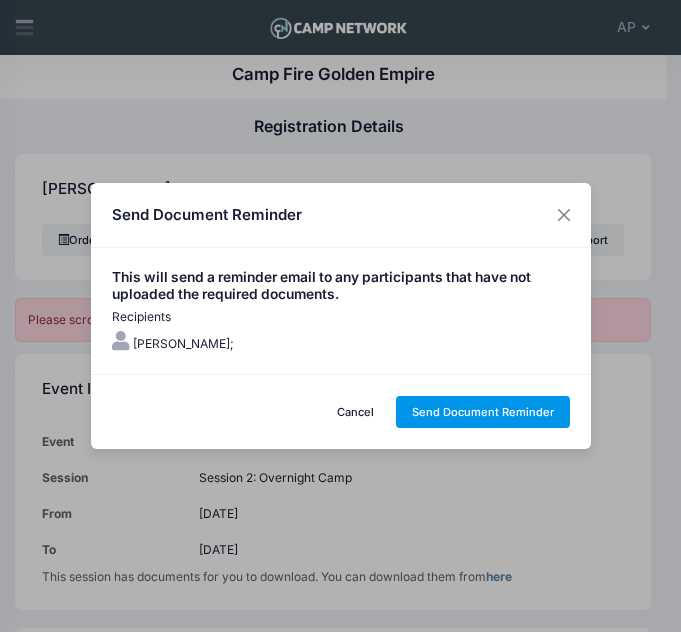 click on "Send Document Reminder" at bounding box center [483, 412] 